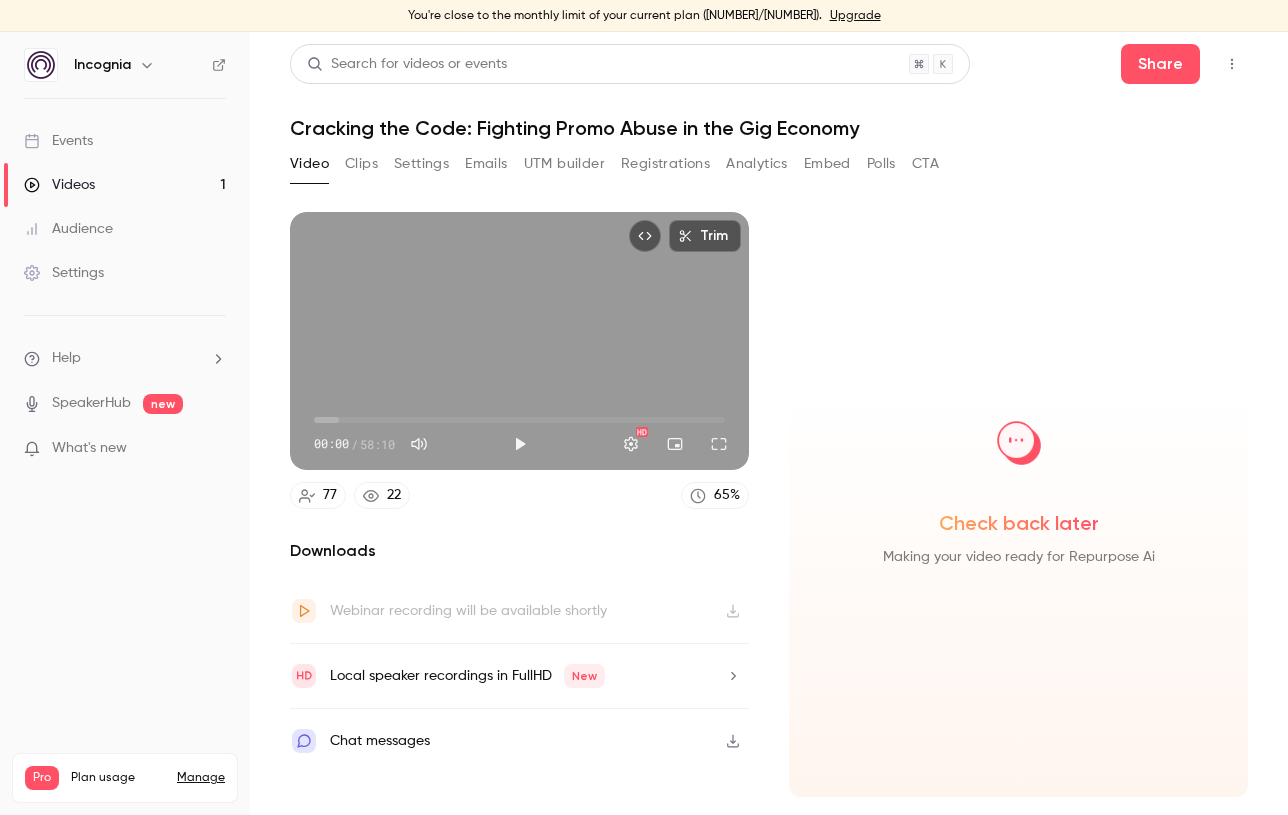 scroll, scrollTop: 0, scrollLeft: 0, axis: both 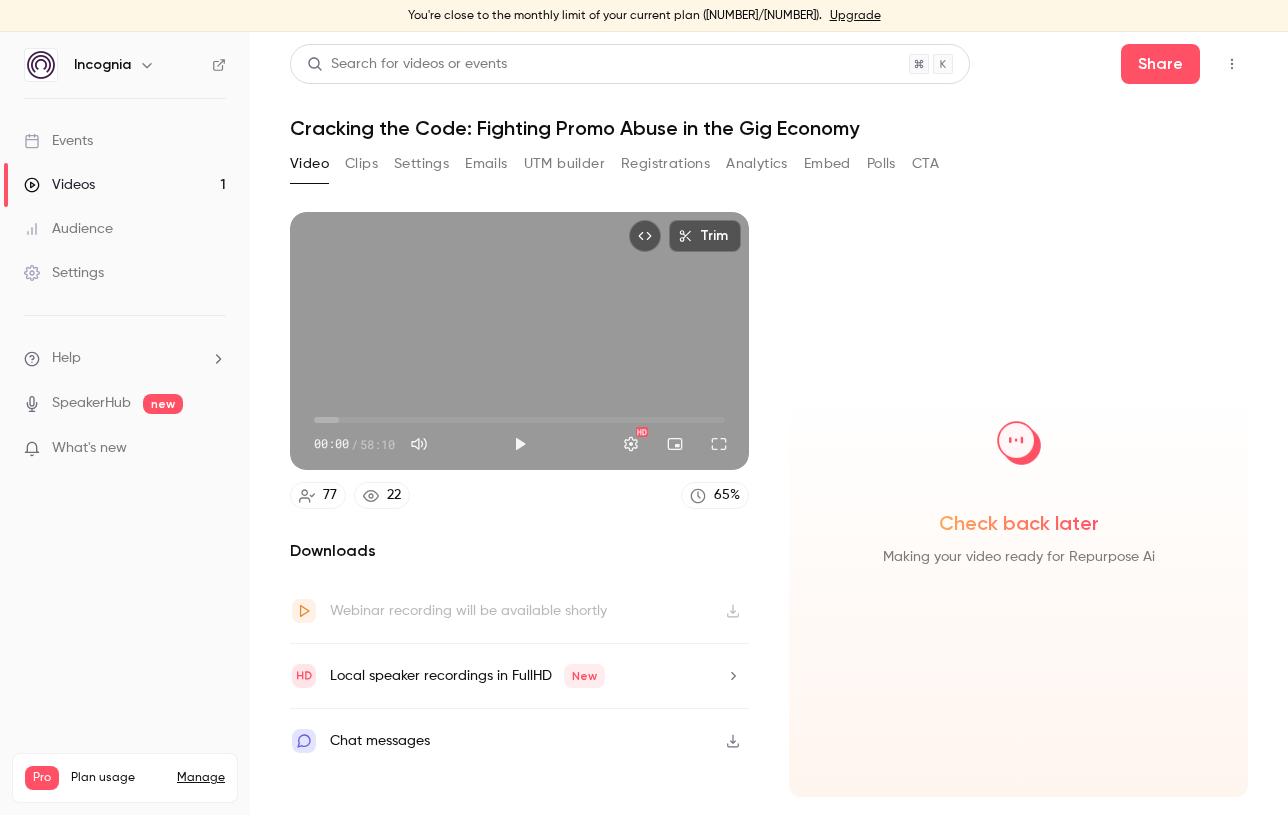click on "Registrations" at bounding box center (665, 164) 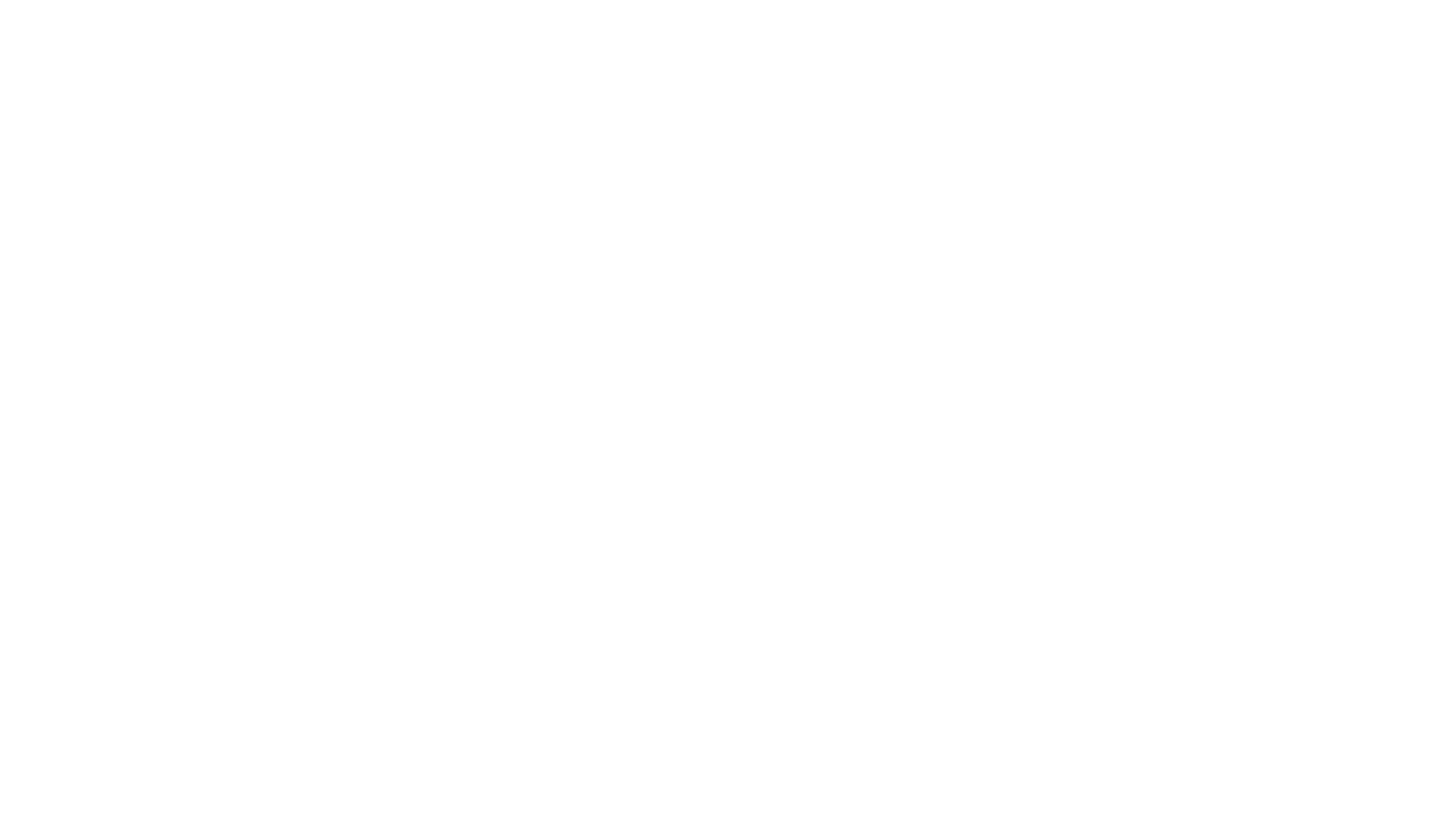 scroll, scrollTop: 0, scrollLeft: 0, axis: both 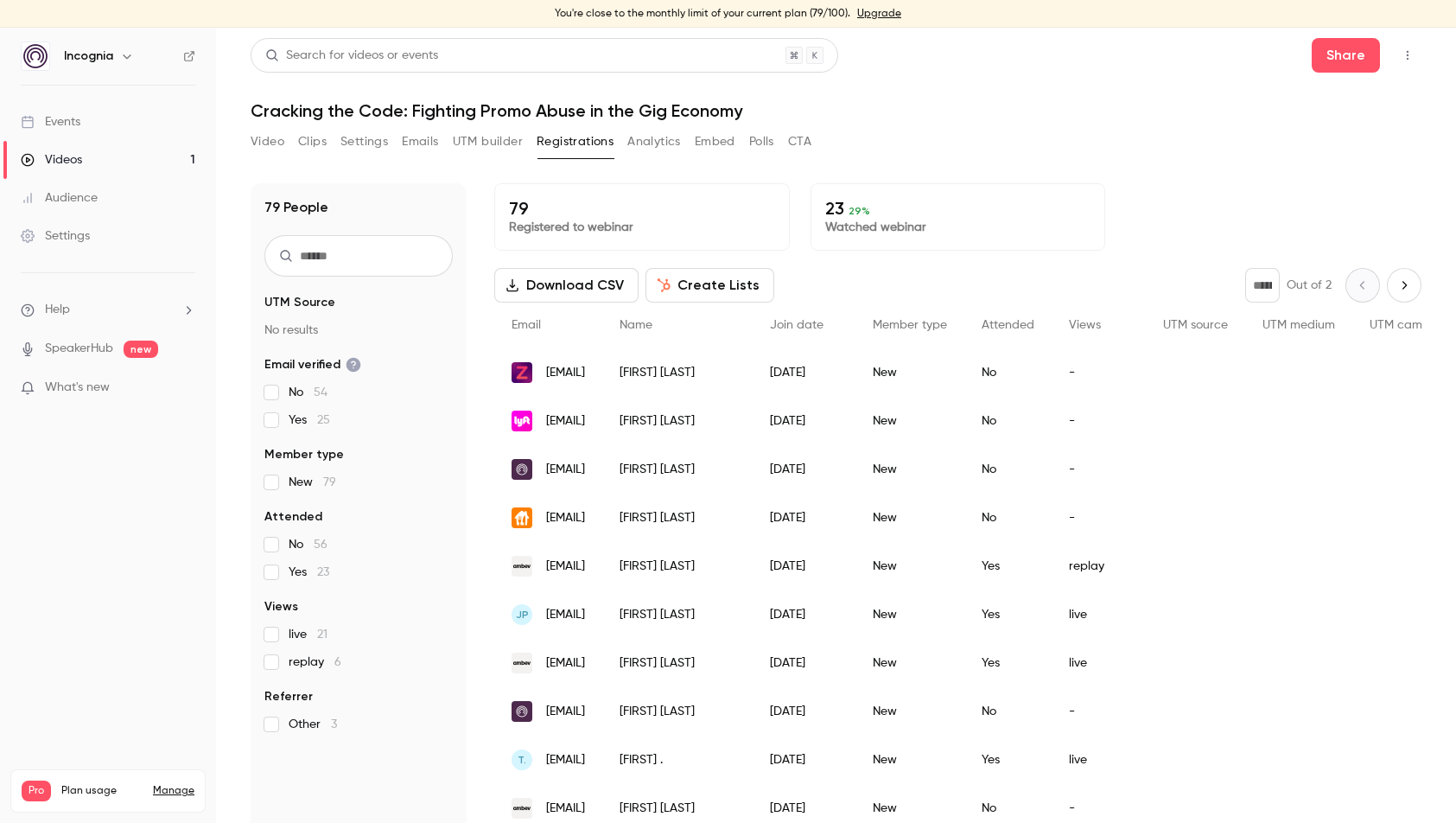 click on "Emails" at bounding box center [420, 142] 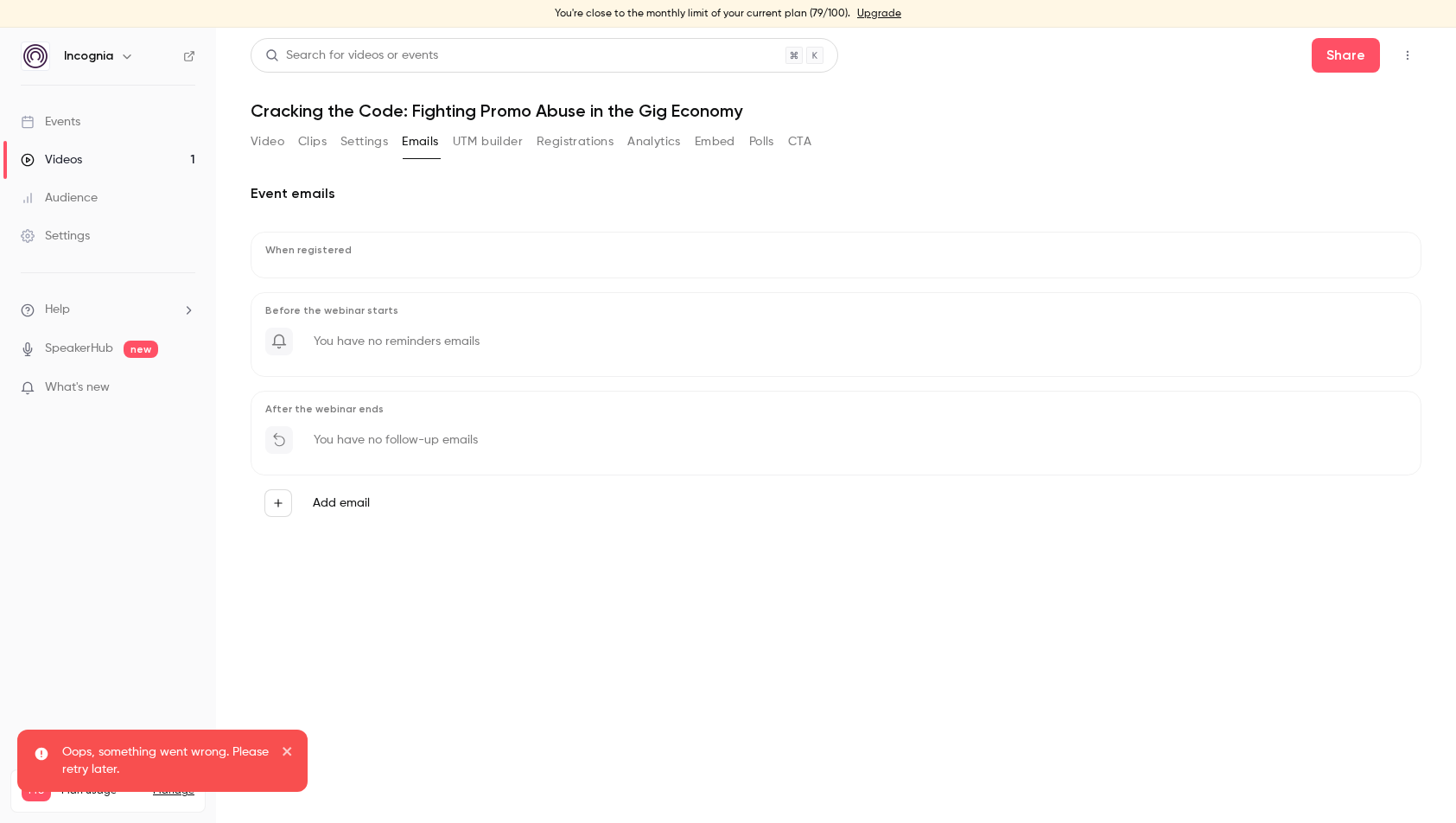 click on "Registrations" at bounding box center (575, 142) 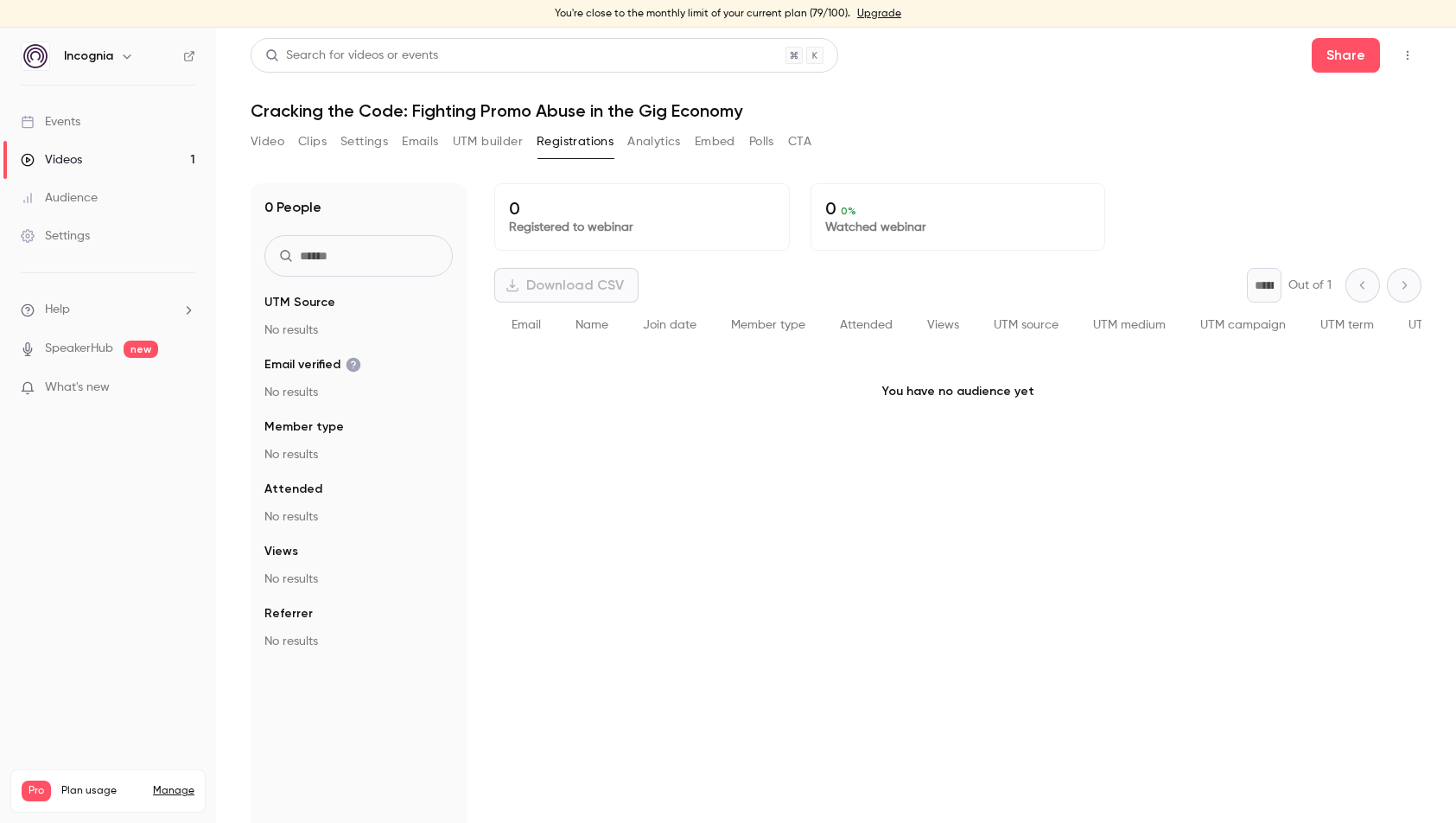 scroll, scrollTop: 1, scrollLeft: 0, axis: vertical 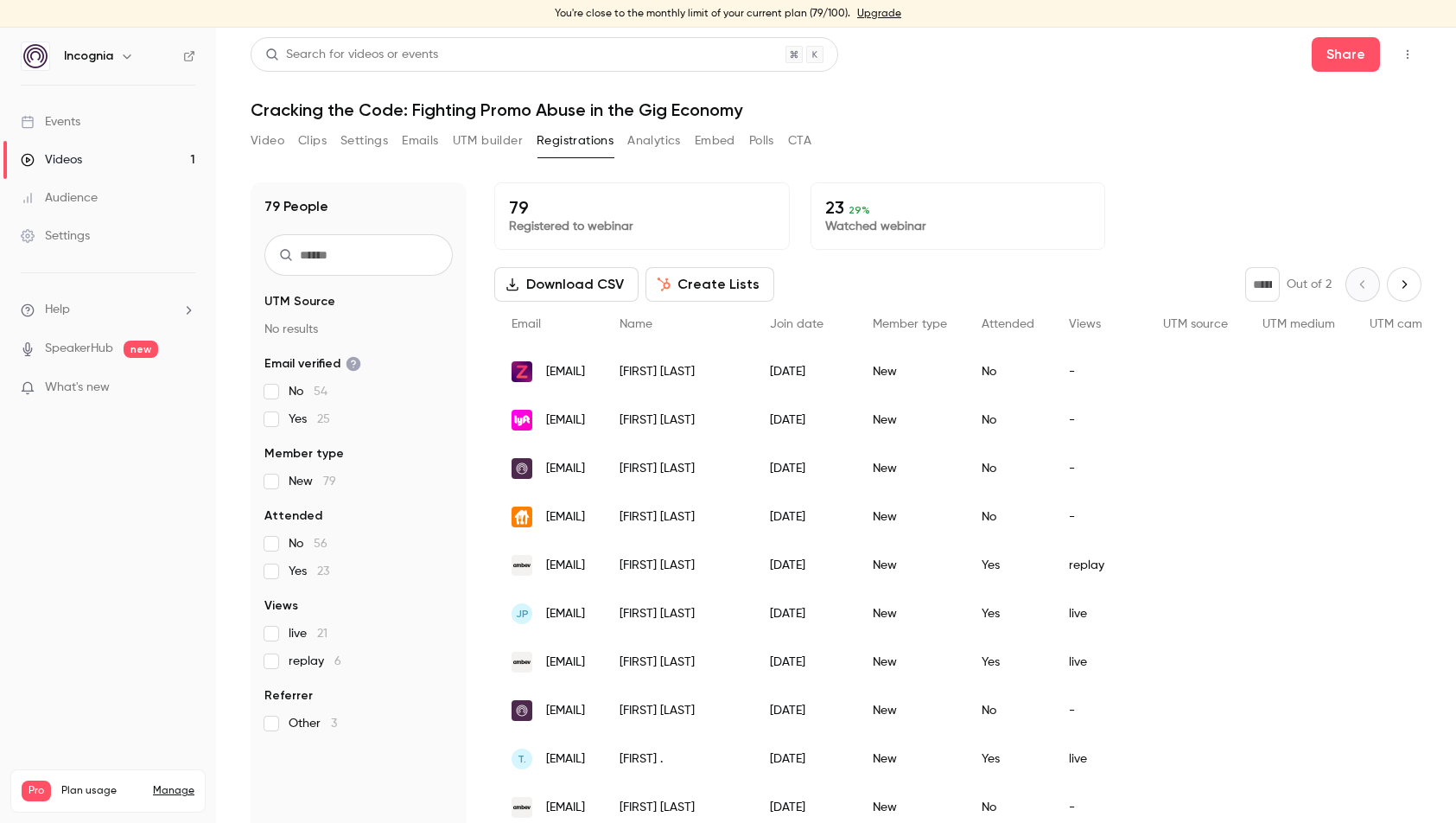 click on "Analytics" at bounding box center (654, 141) 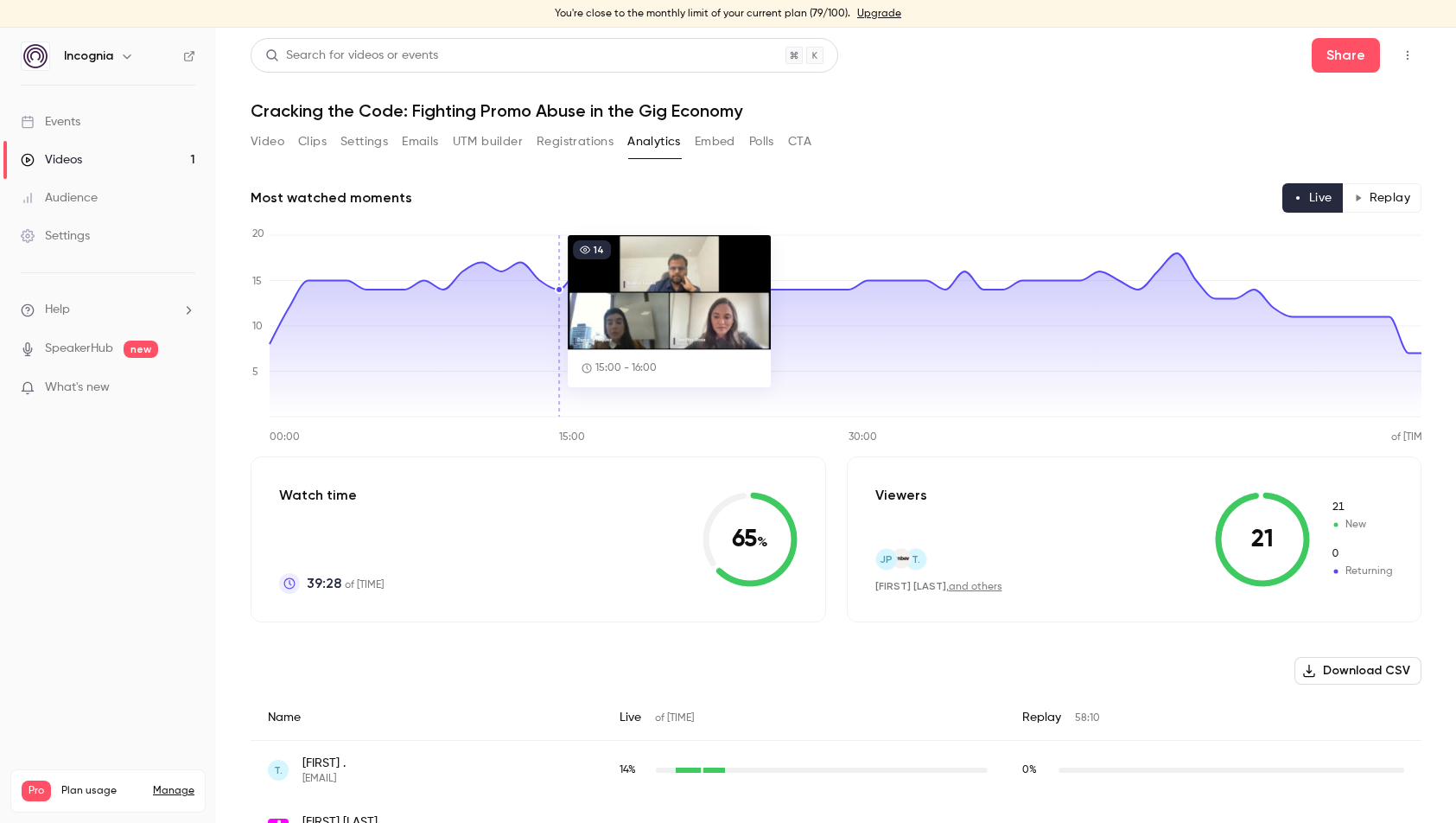 scroll, scrollTop: 43, scrollLeft: 0, axis: vertical 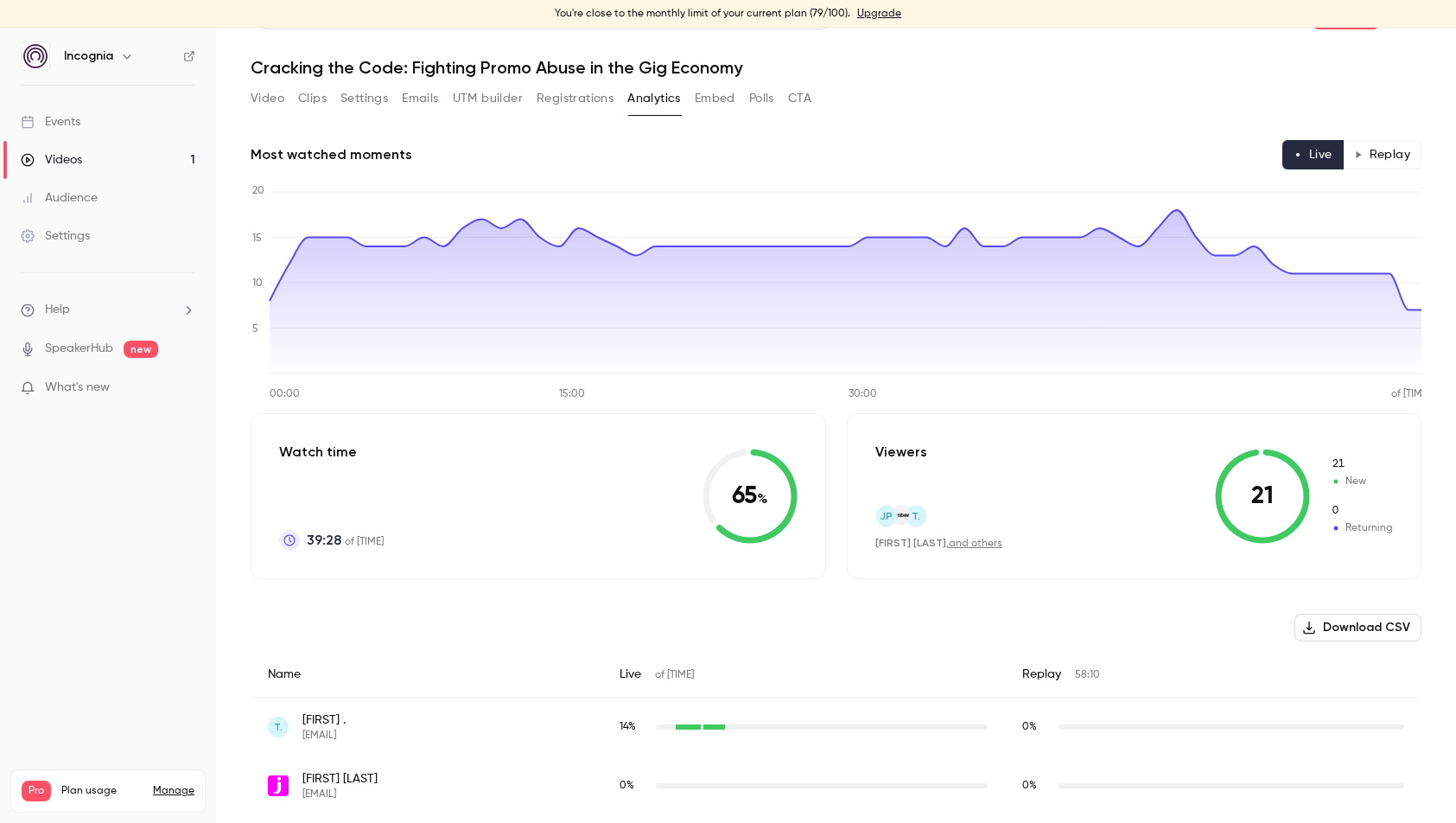 click on "Replay" at bounding box center (1382, 155) 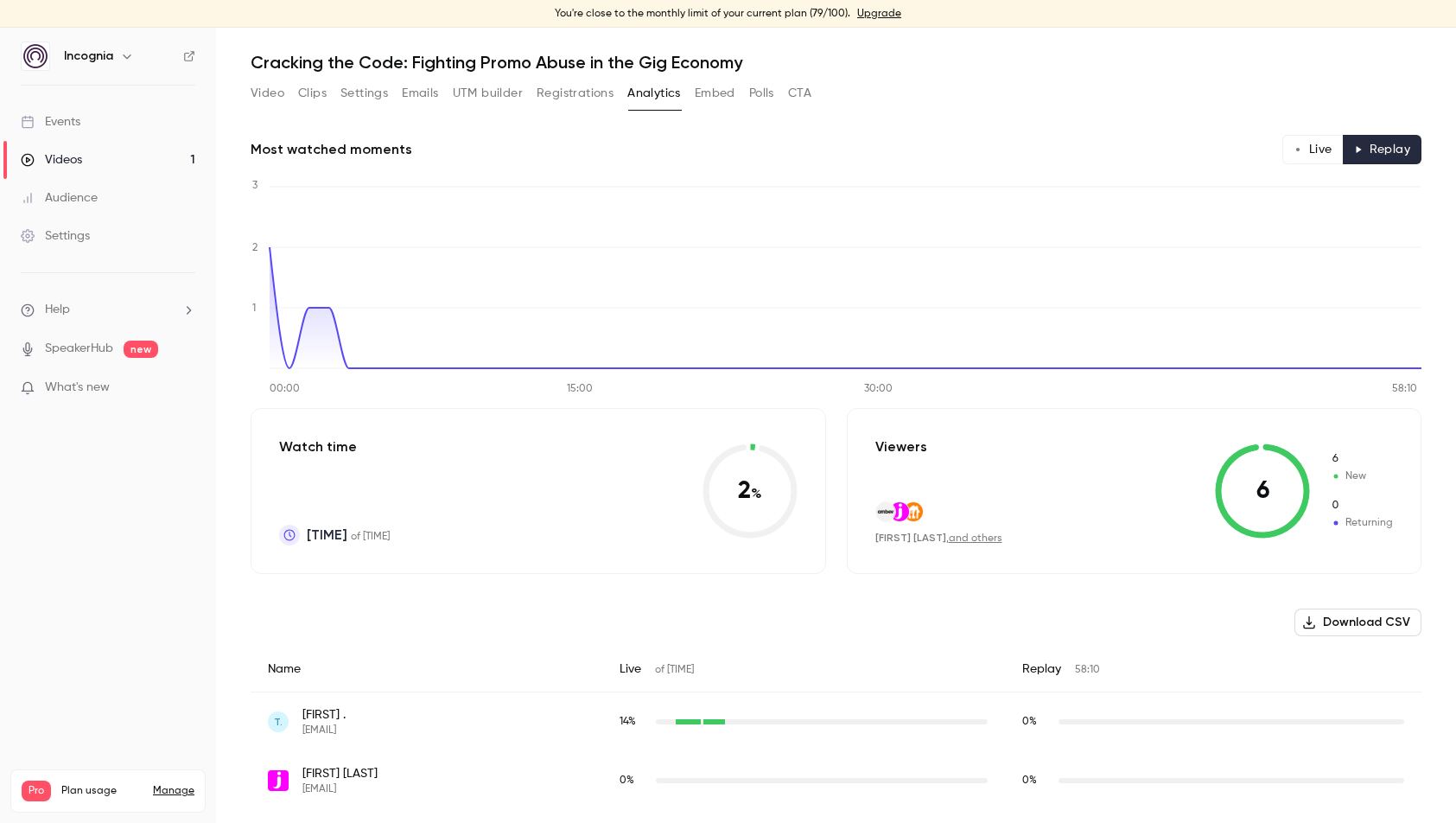 scroll, scrollTop: 0, scrollLeft: 0, axis: both 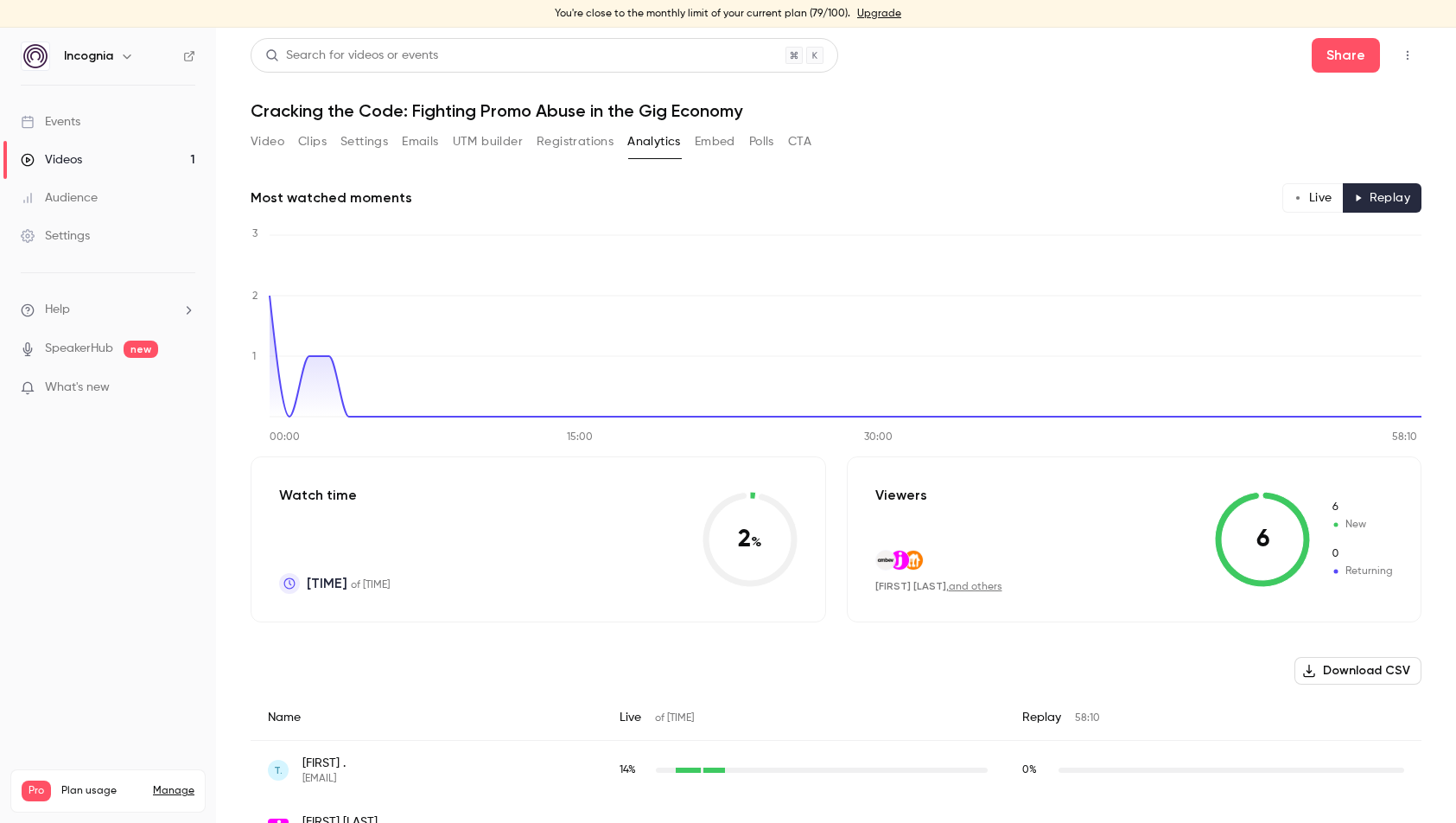 click on "Emails" at bounding box center [420, 142] 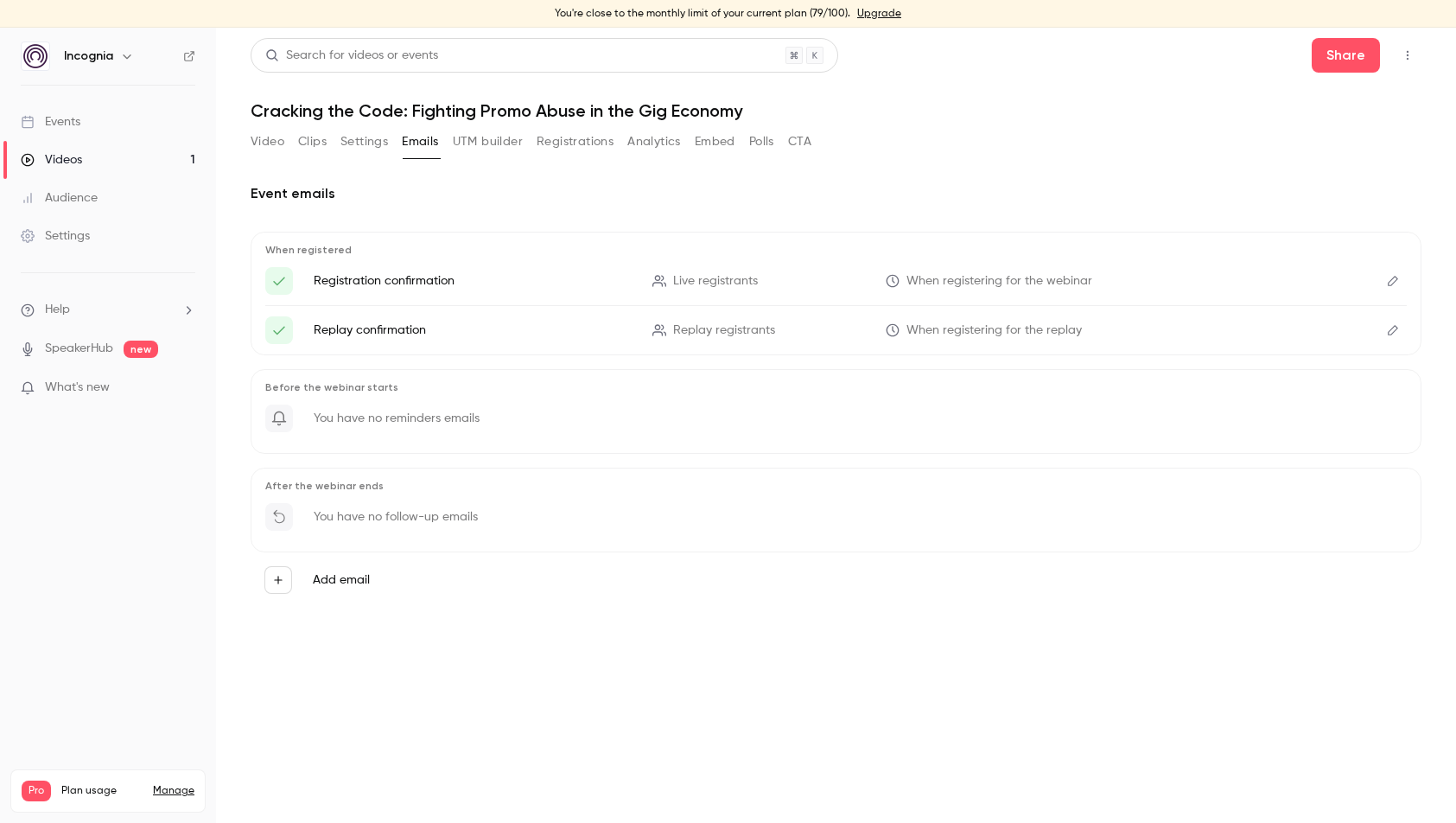 click 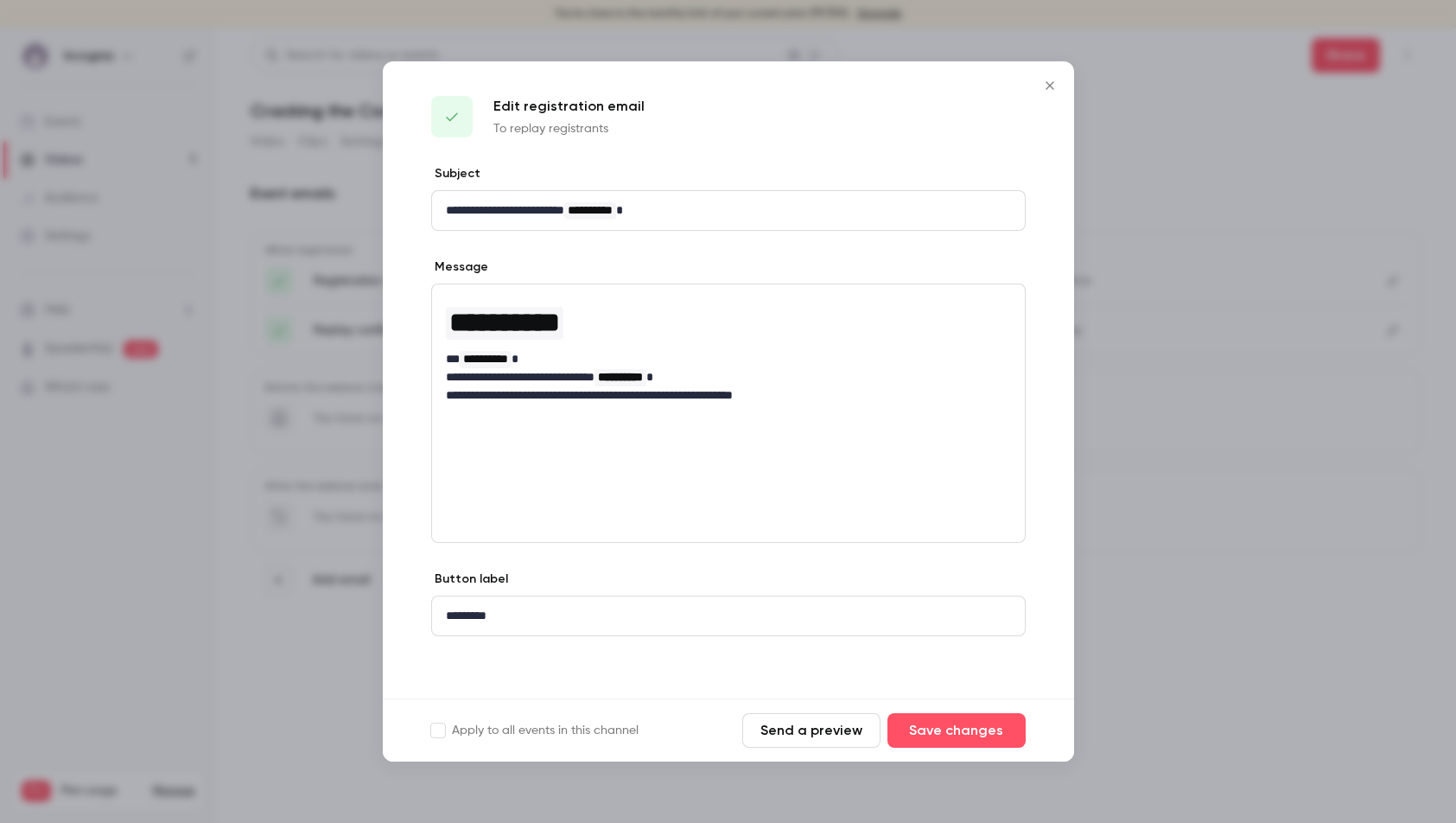 click 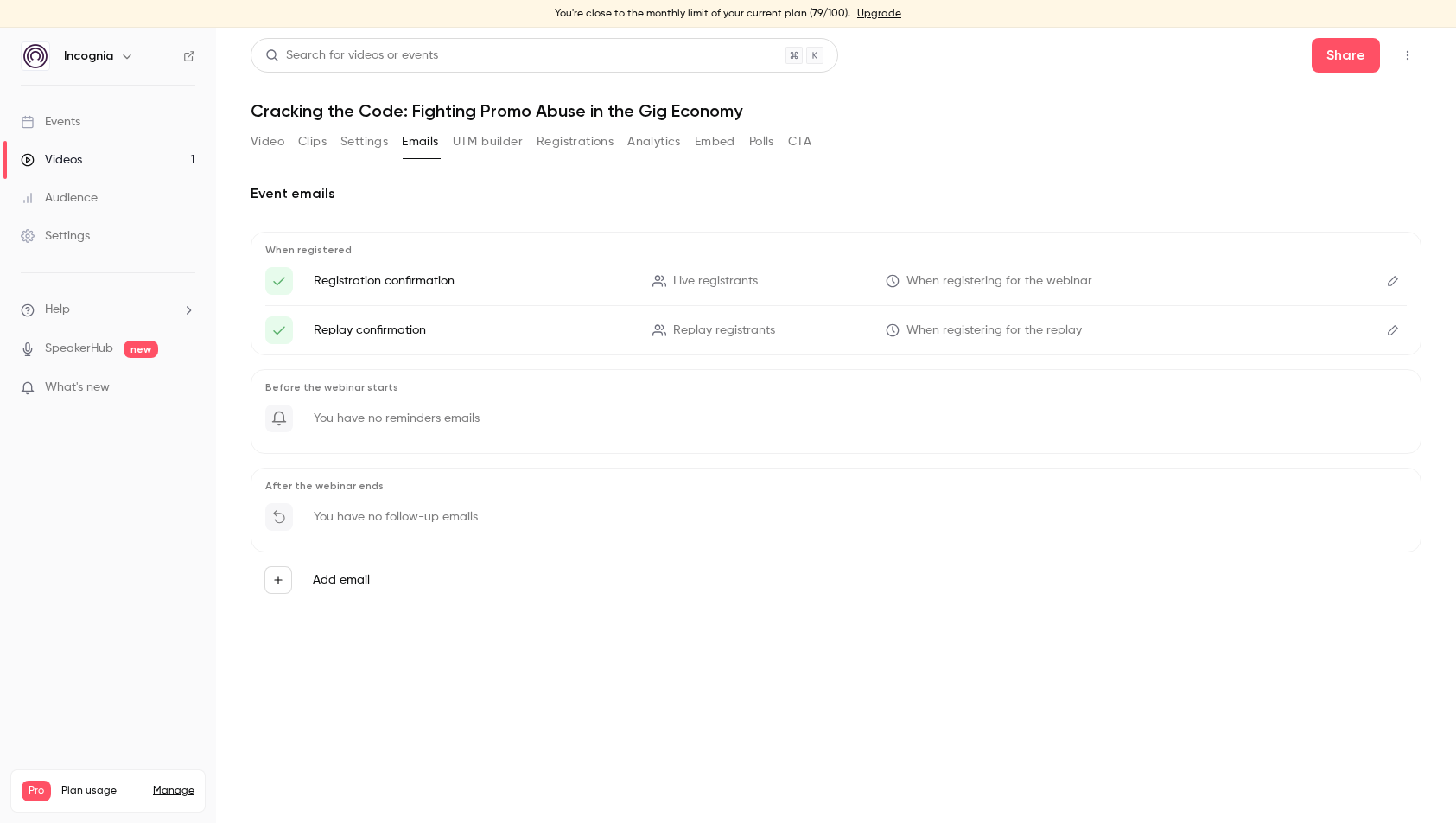 click on "Settings" at bounding box center [364, 142] 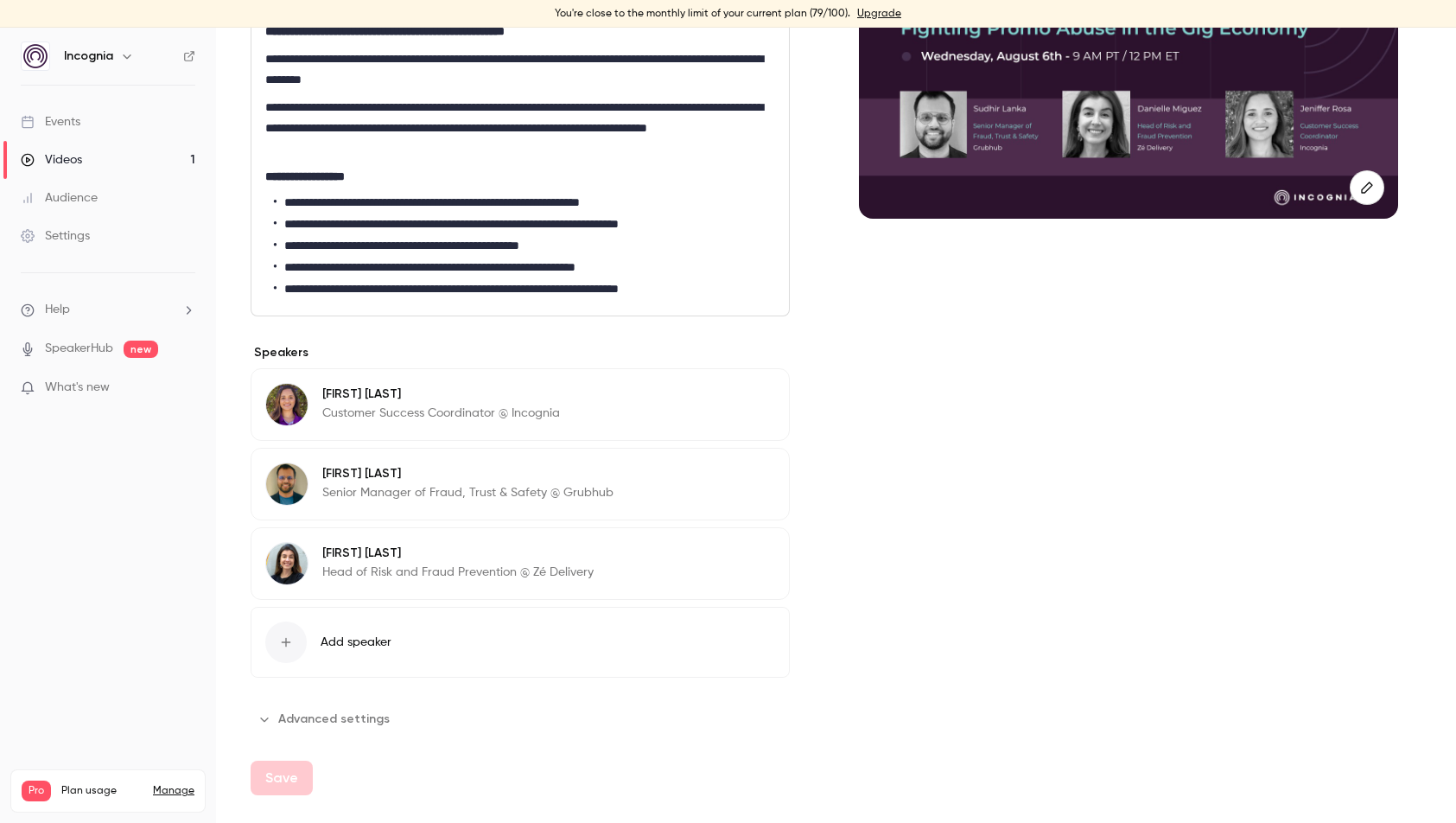 scroll, scrollTop: 0, scrollLeft: 0, axis: both 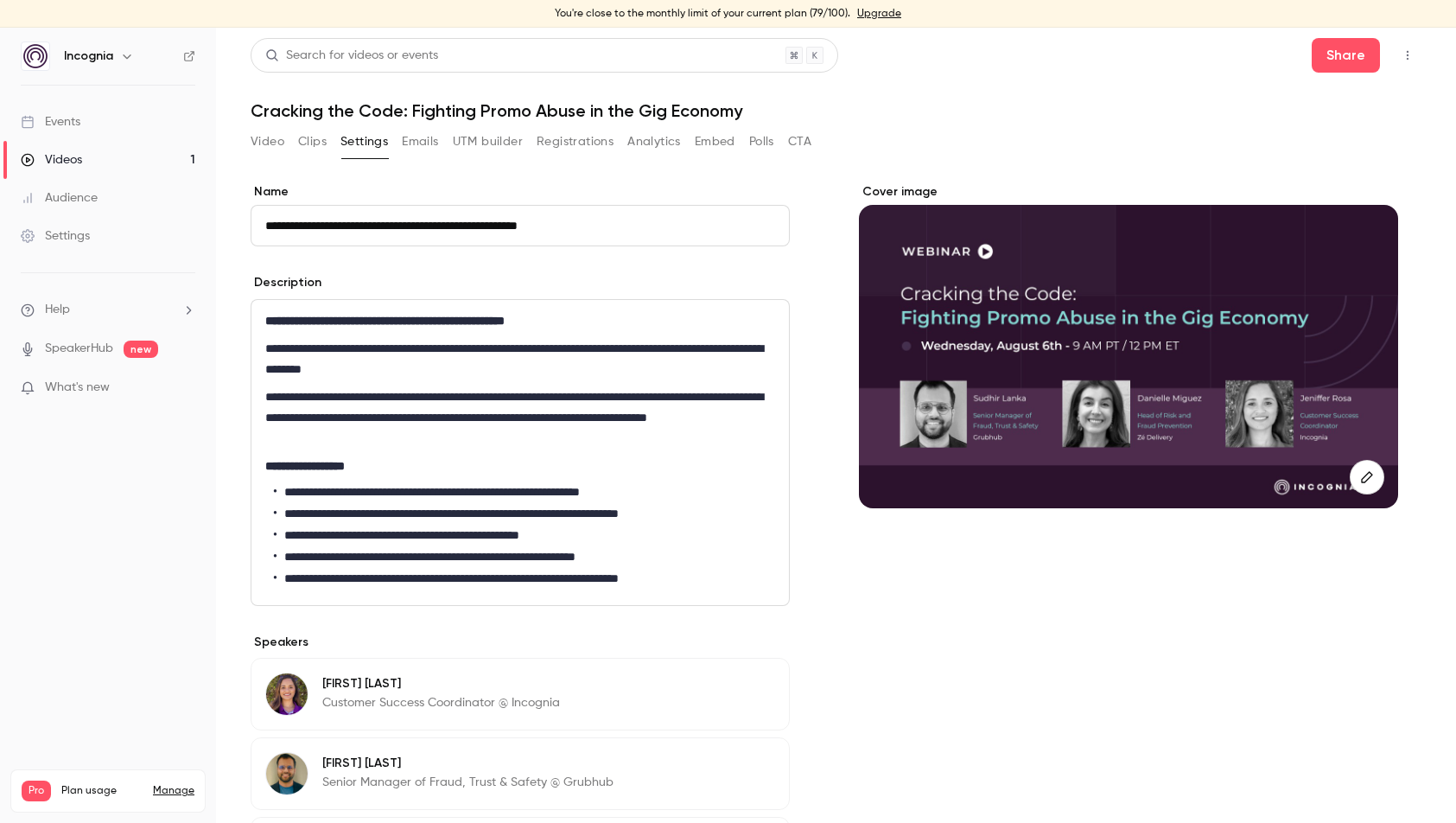 click on "Clips" at bounding box center (312, 142) 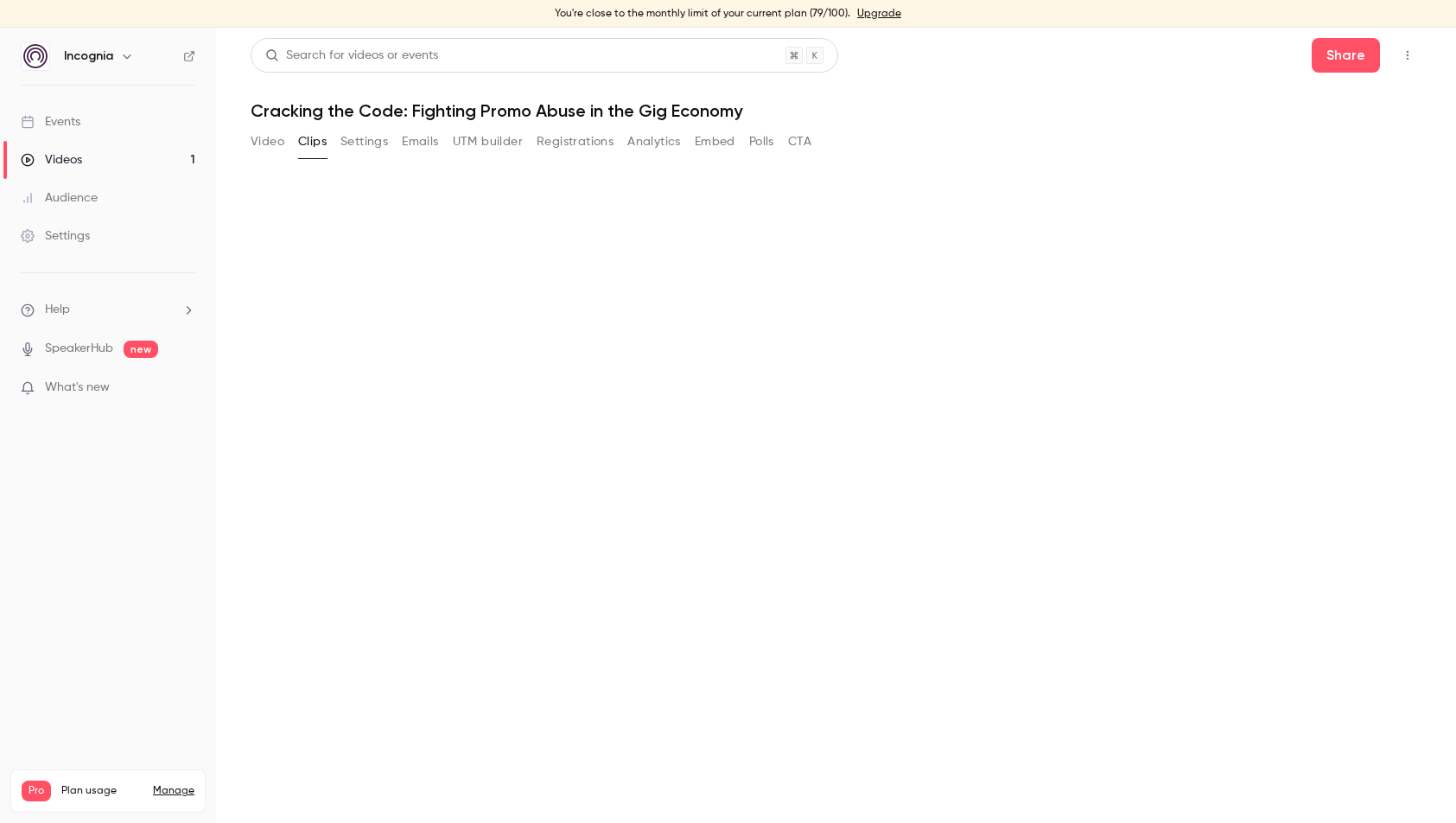 click on "Video" at bounding box center (267, 142) 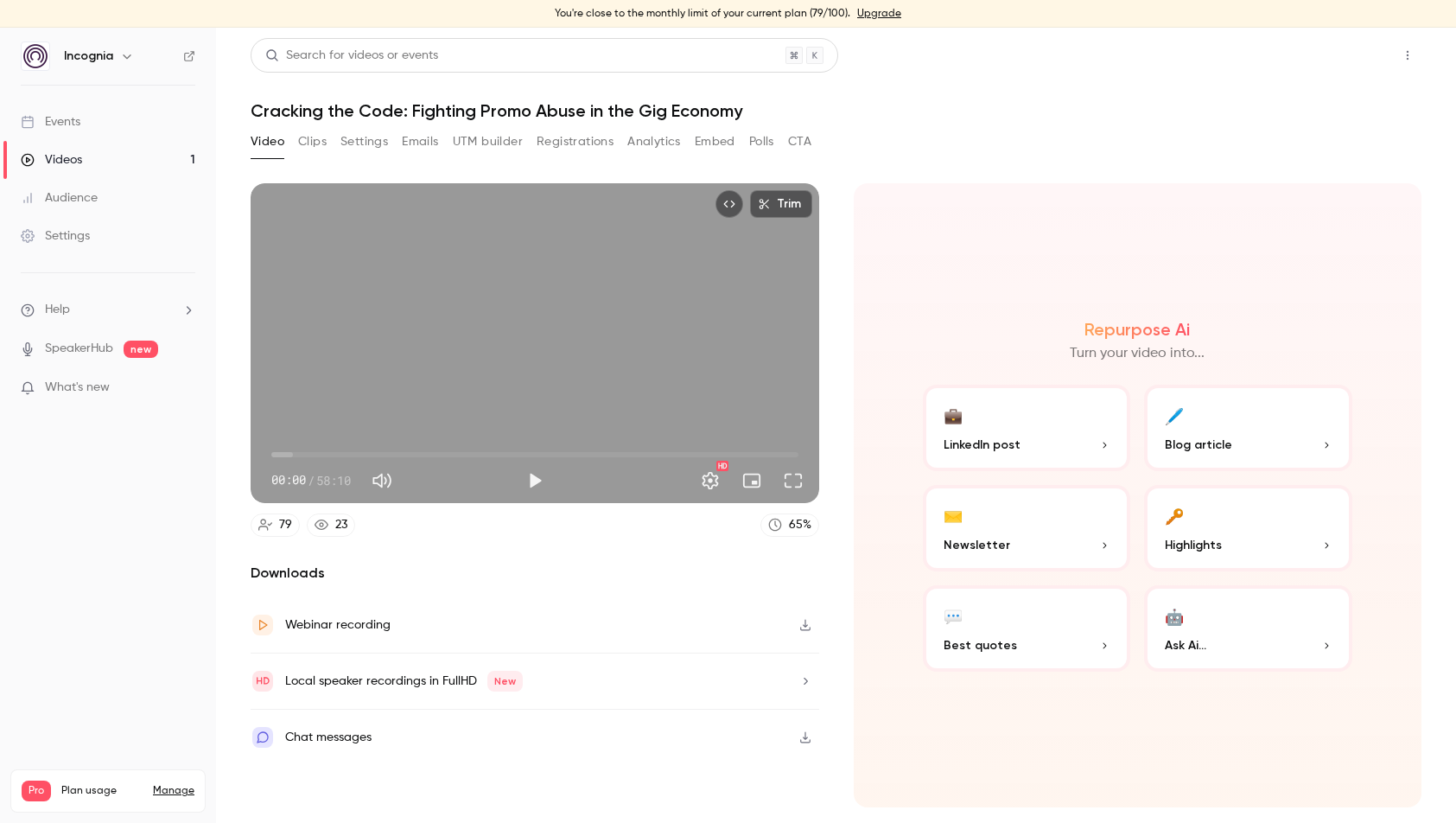 click on "Share" at bounding box center [1345, 55] 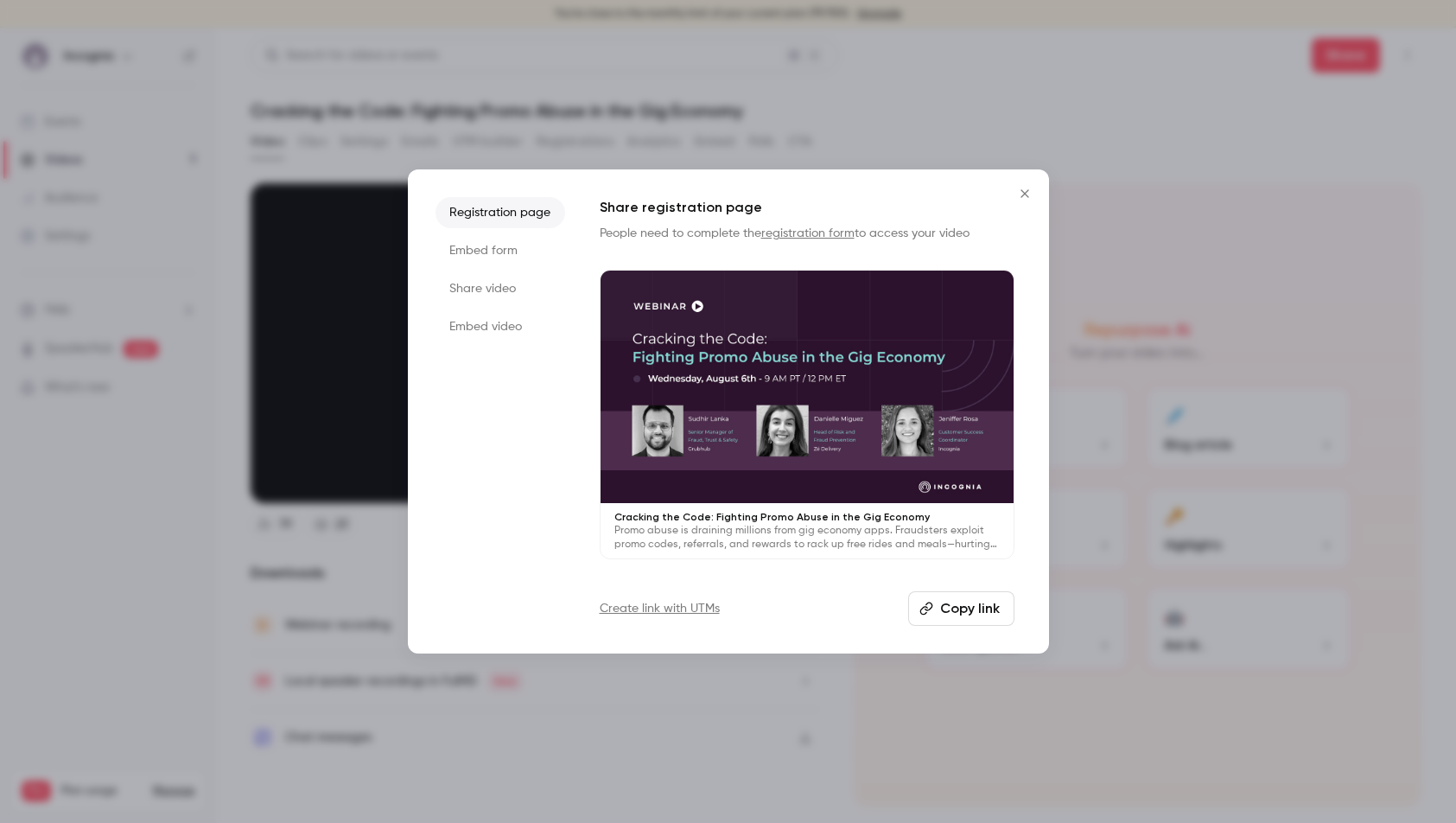 click on "Embed form" at bounding box center [500, 251] 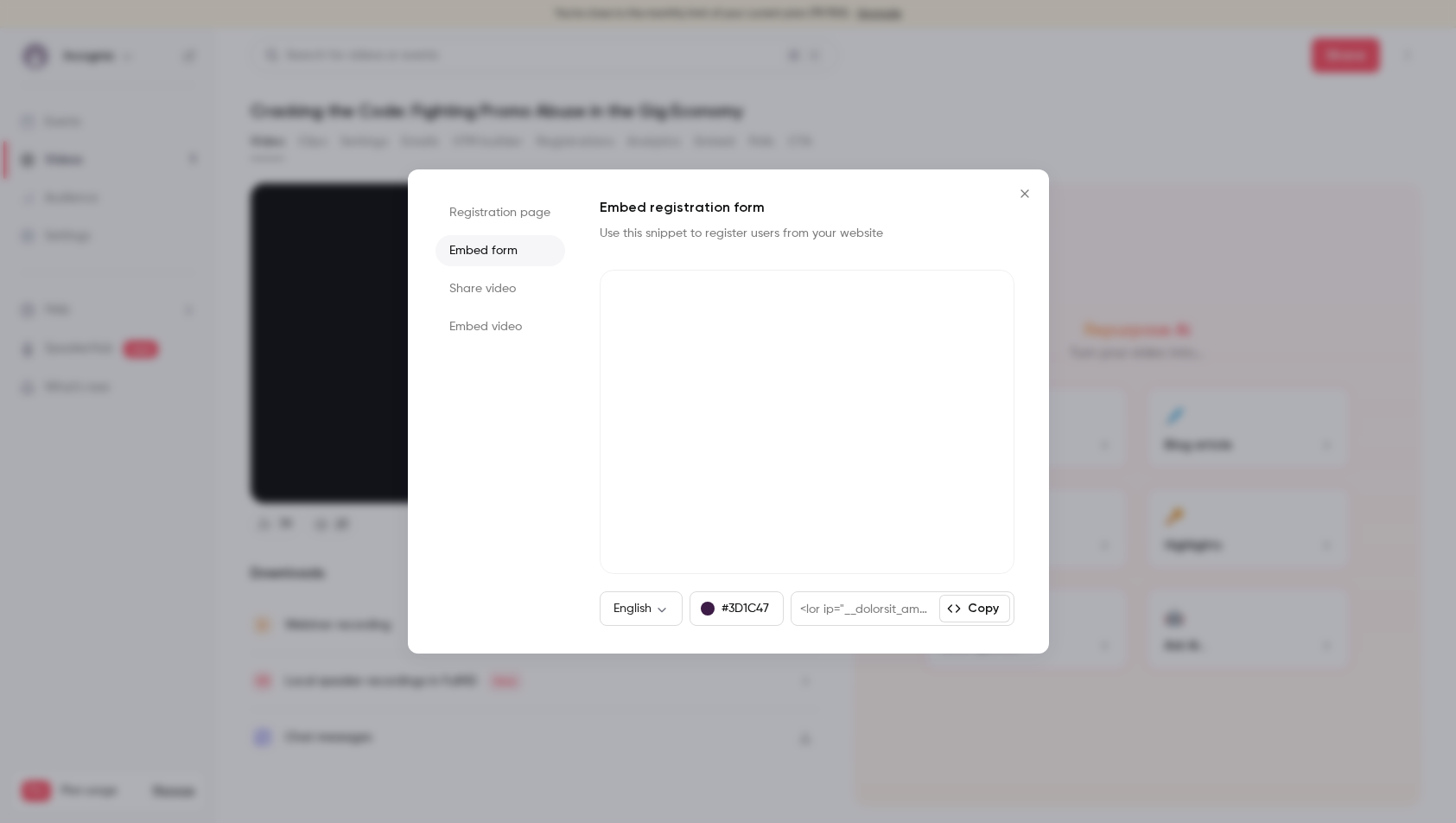 click on "Registration page" at bounding box center (500, 213) 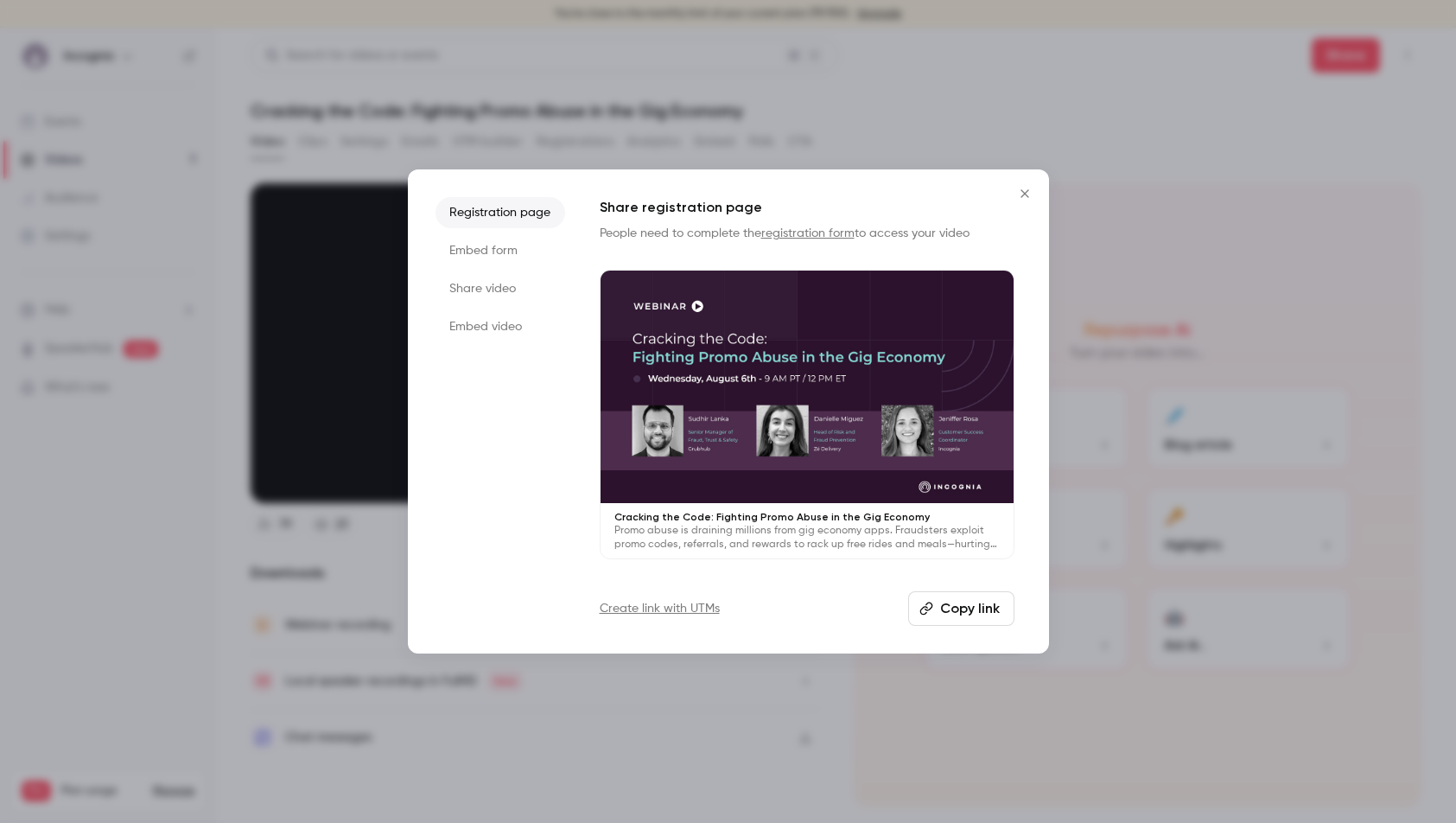 click 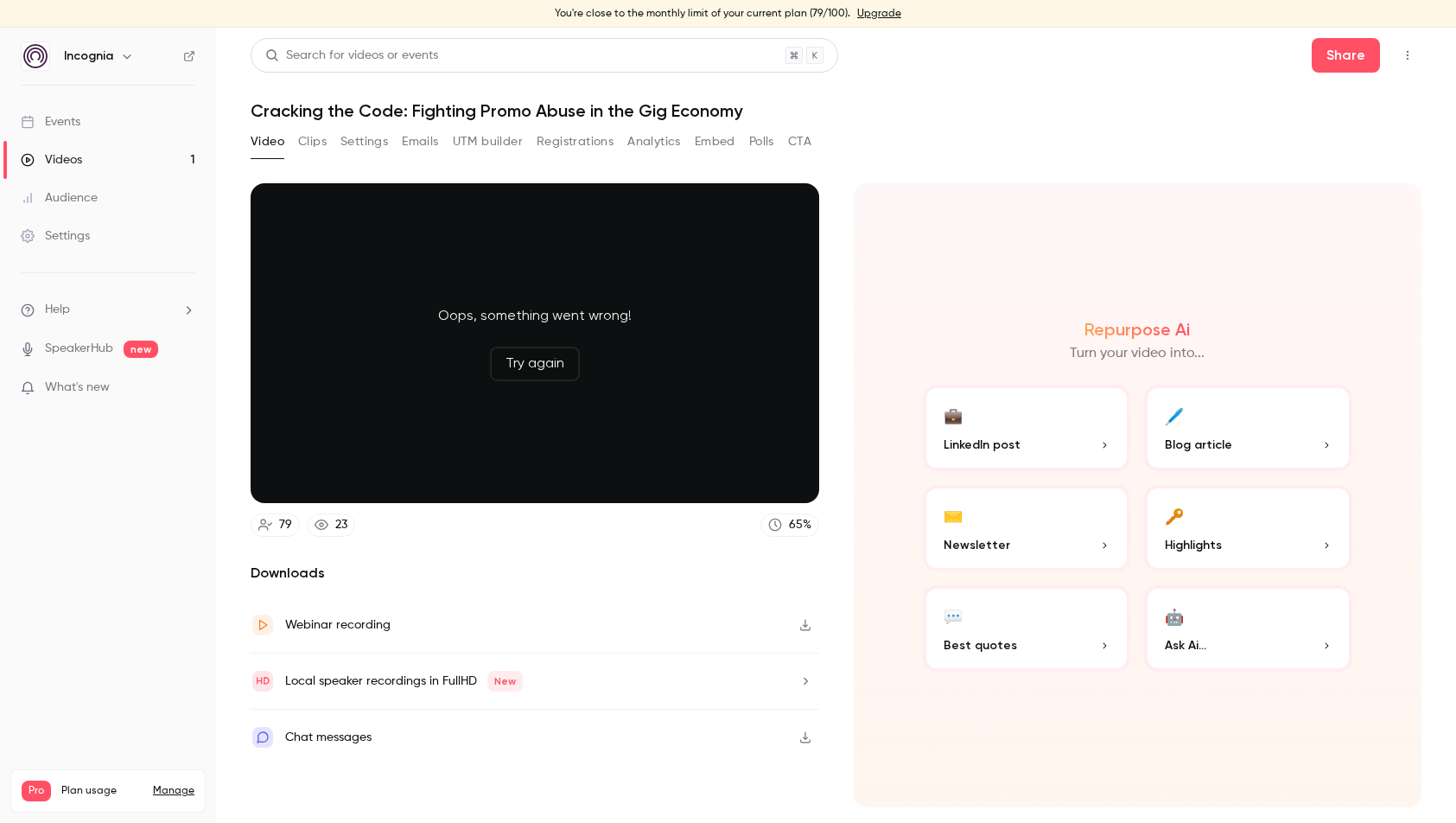 click 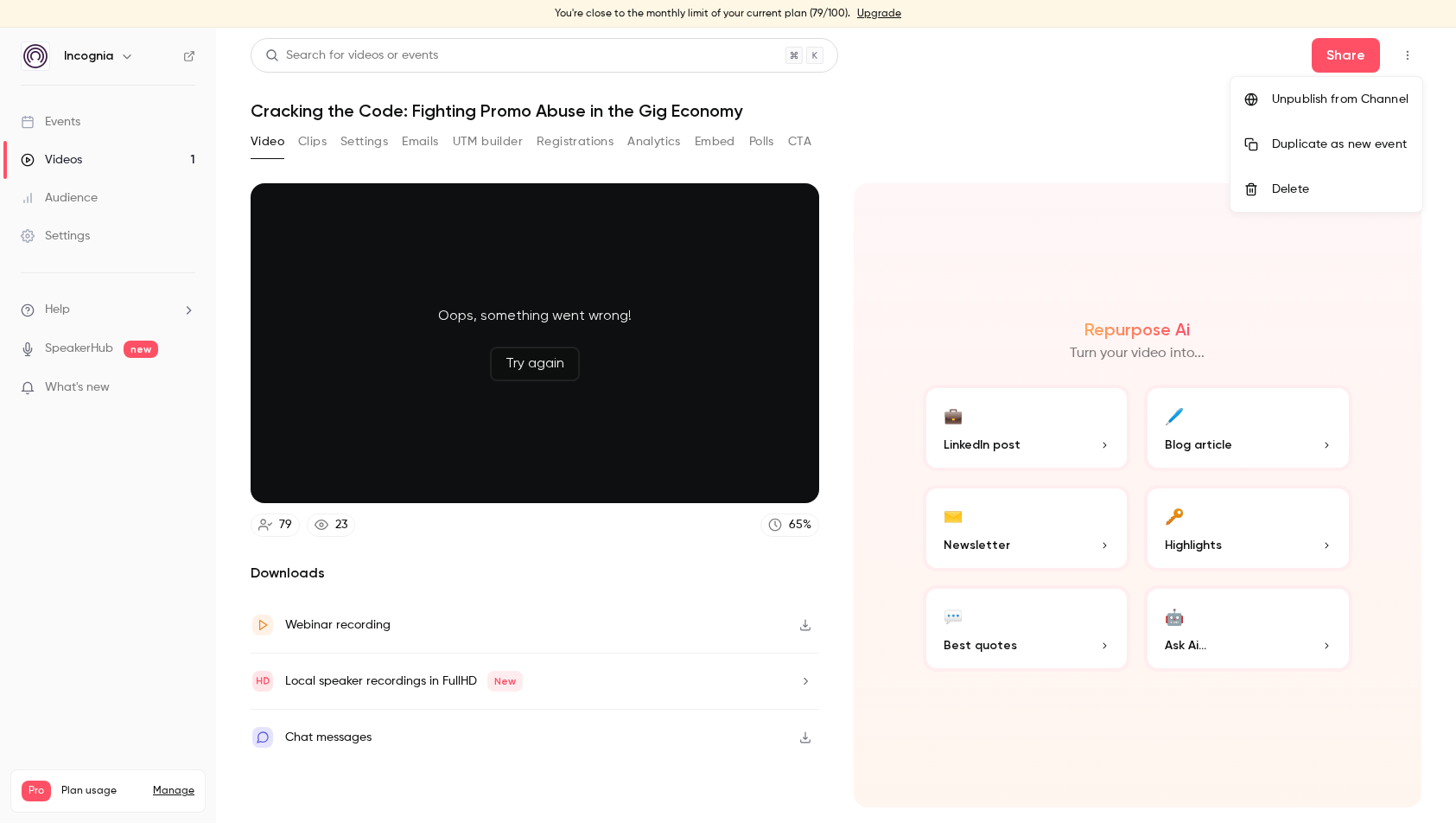 click at bounding box center [728, 412] 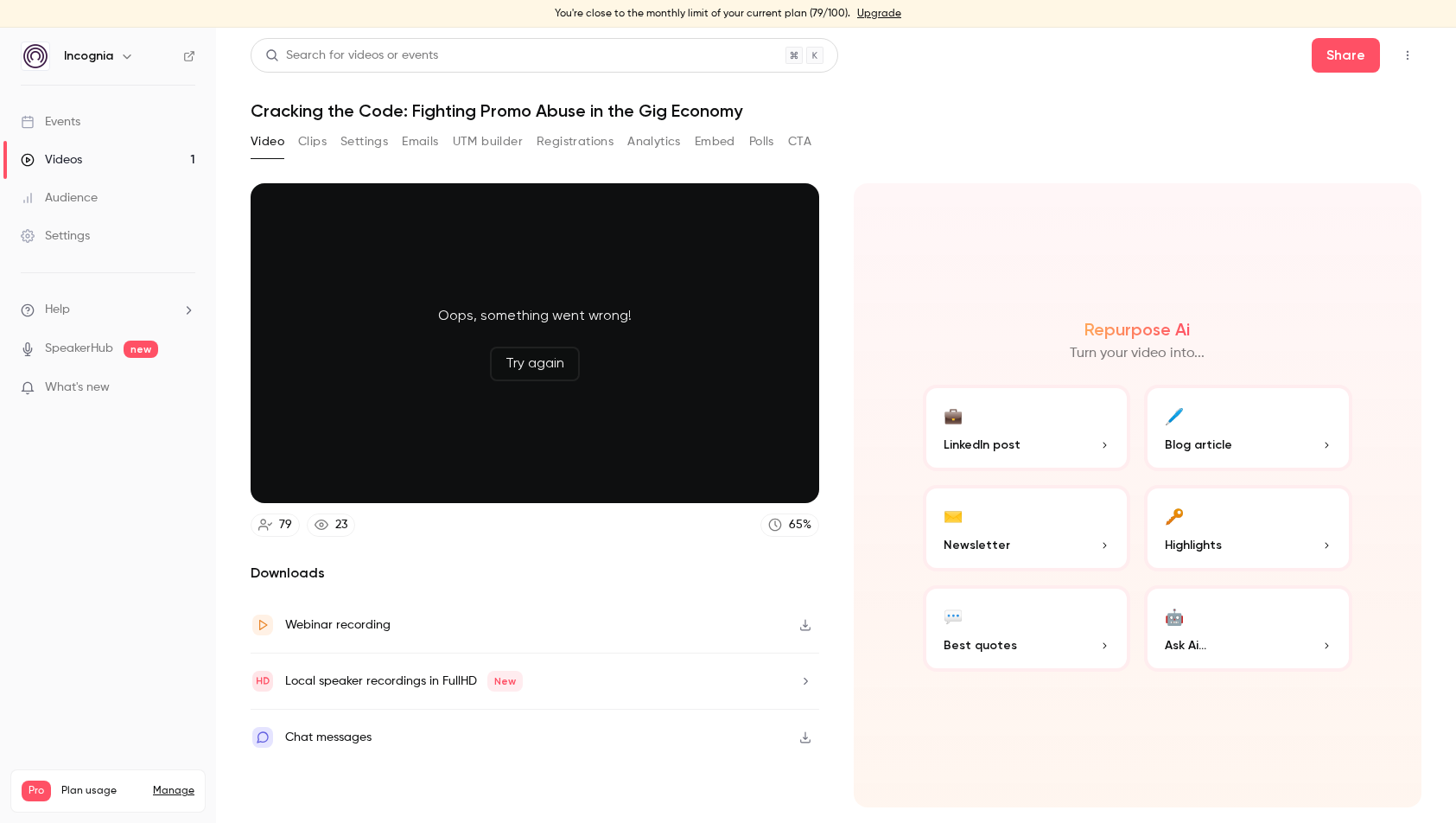 click on "Registrations" at bounding box center [575, 142] 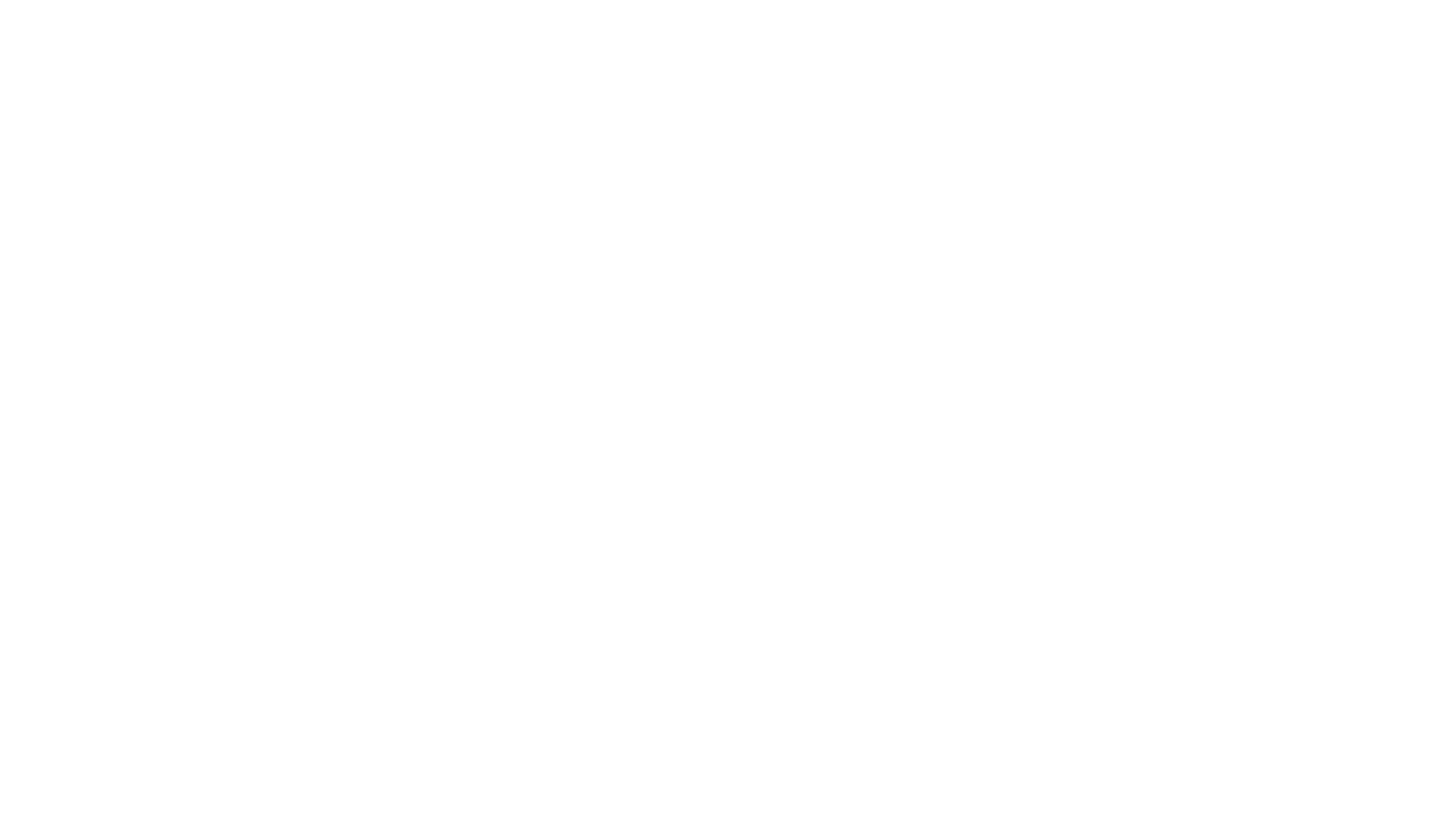 scroll, scrollTop: 0, scrollLeft: 0, axis: both 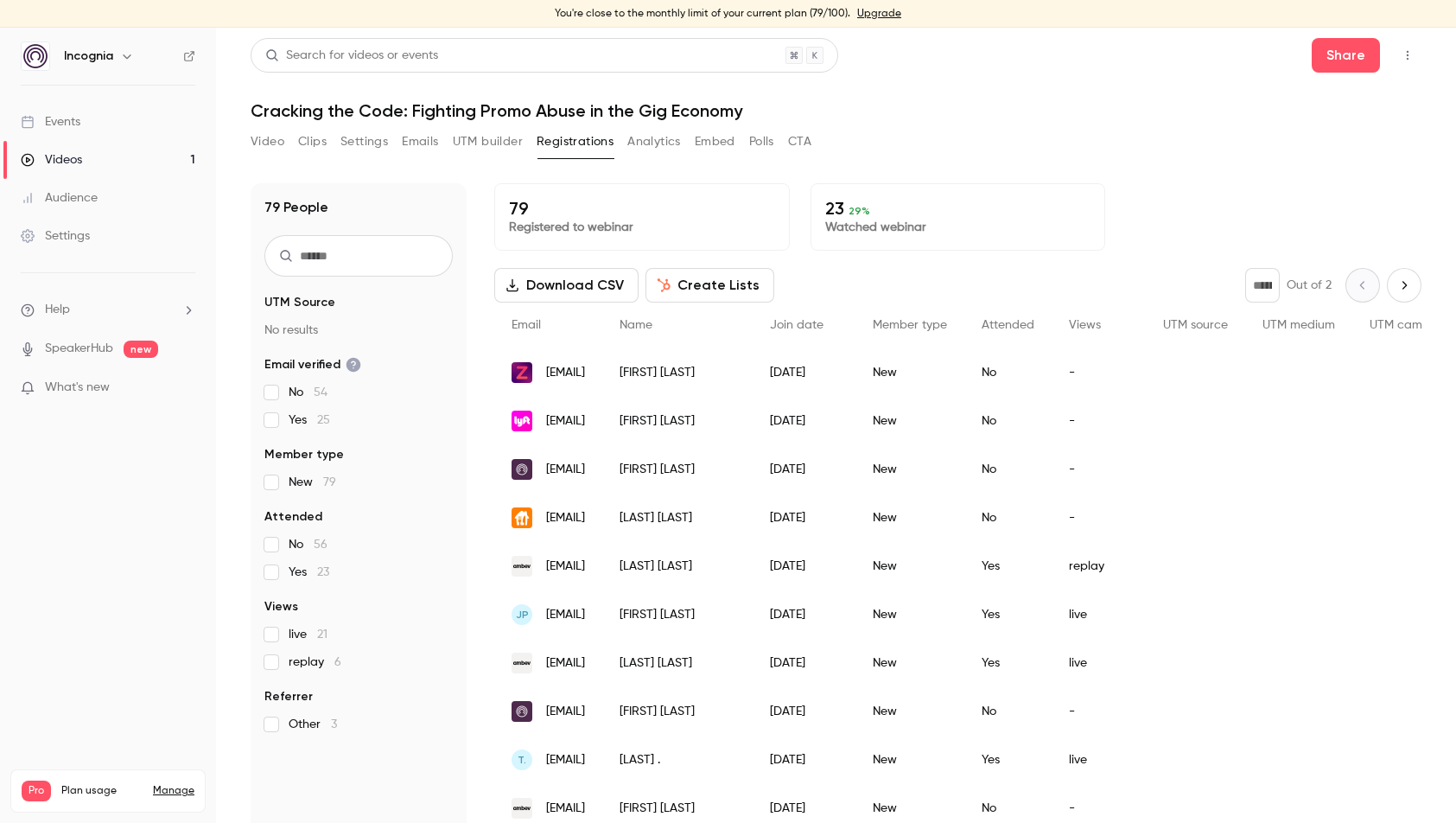 click on "CTA" at bounding box center [799, 142] 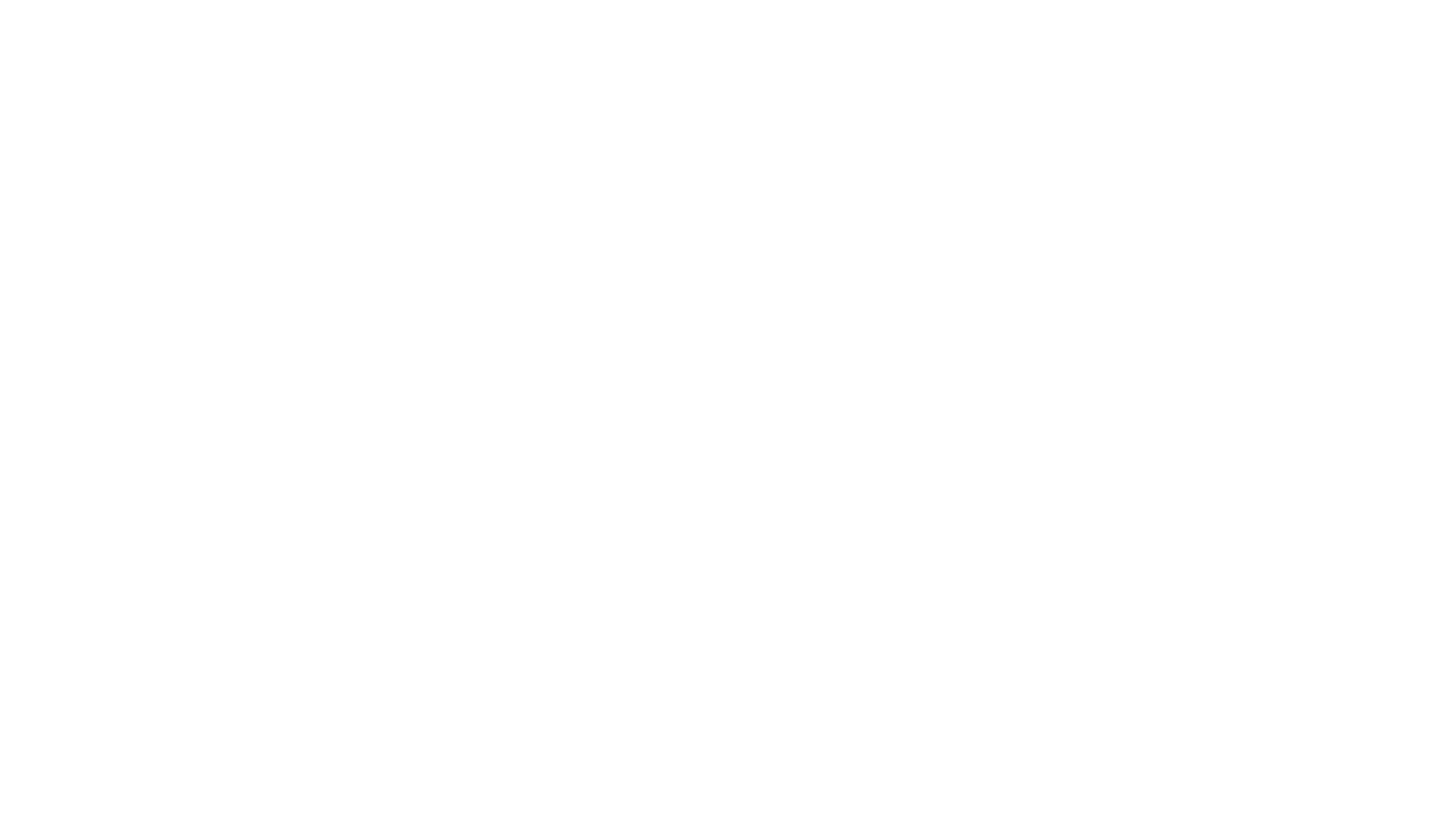 scroll, scrollTop: 0, scrollLeft: 0, axis: both 